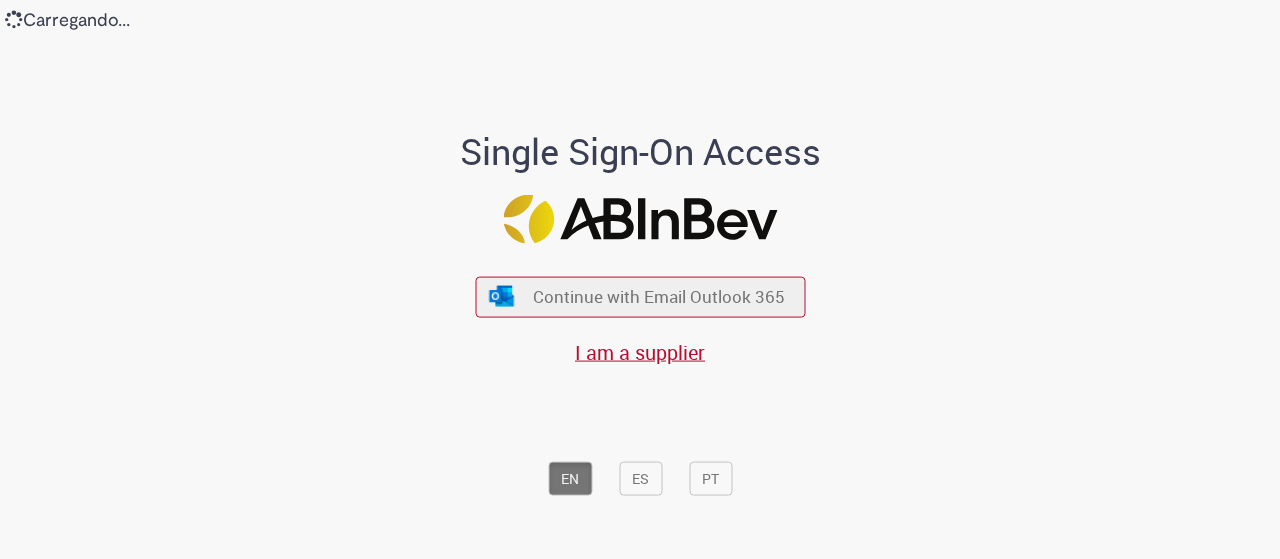 scroll, scrollTop: 0, scrollLeft: 0, axis: both 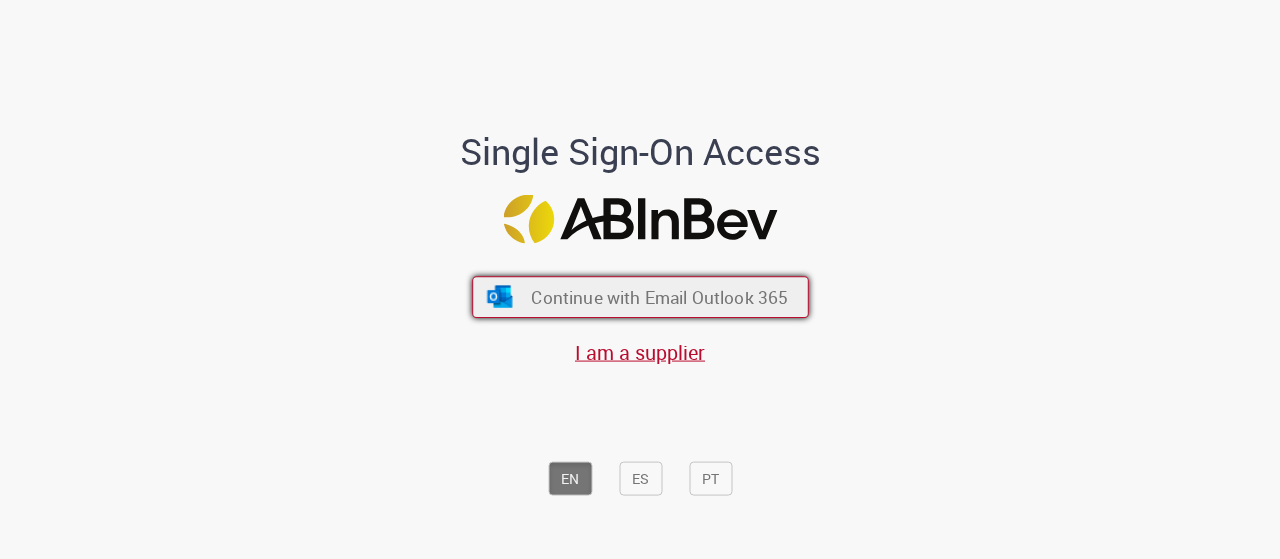 click on "Continue with Email Outlook 365" at bounding box center (640, 297) 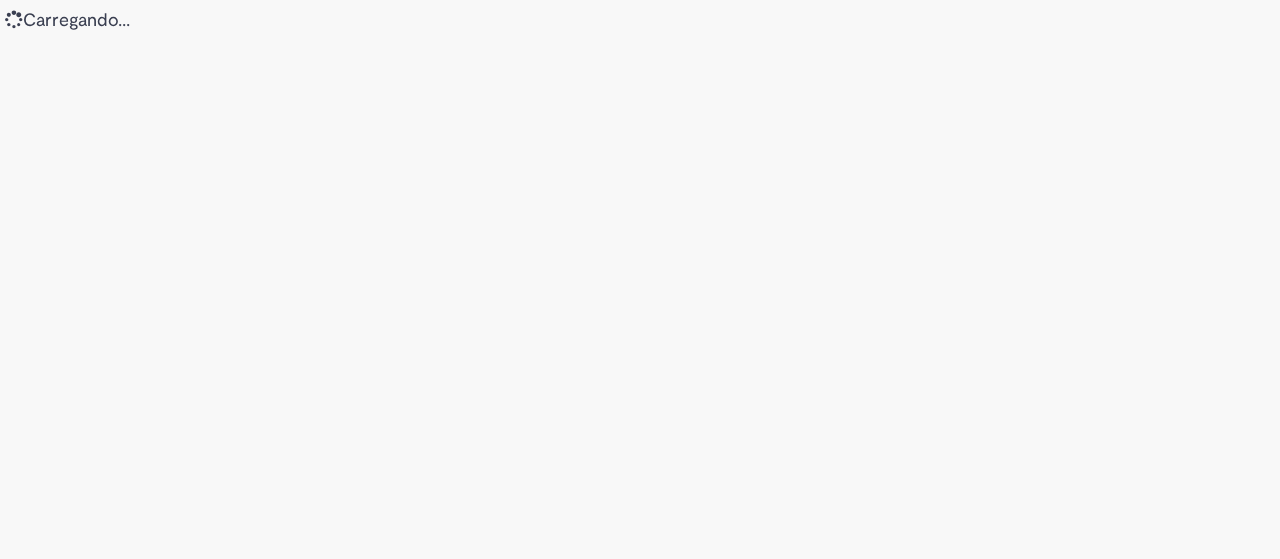 scroll, scrollTop: 0, scrollLeft: 0, axis: both 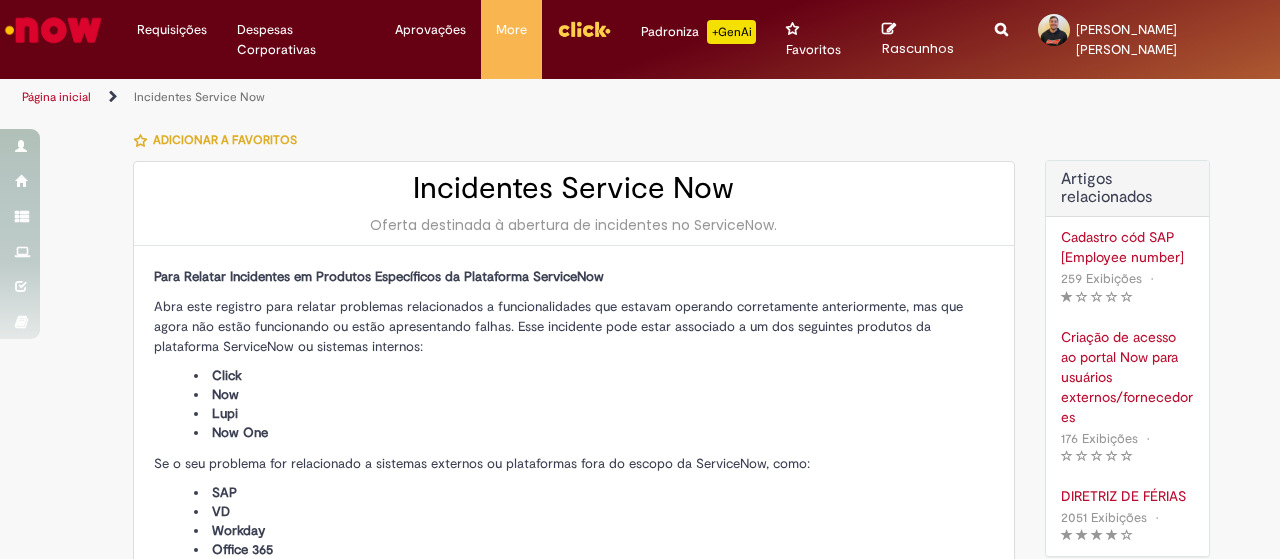 type on "**********" 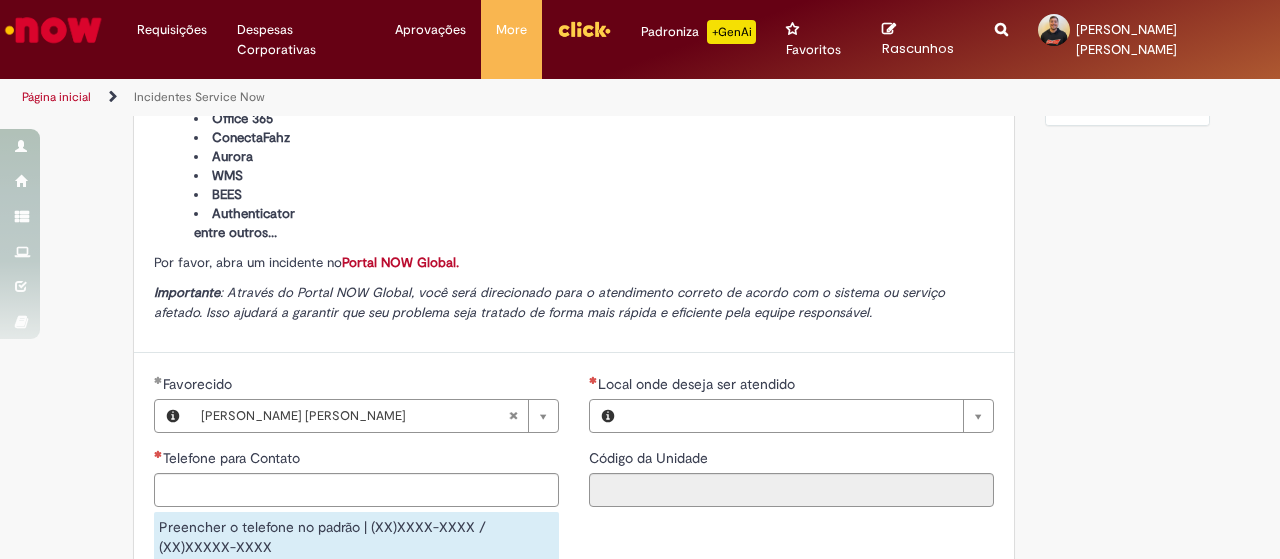 type on "**********" 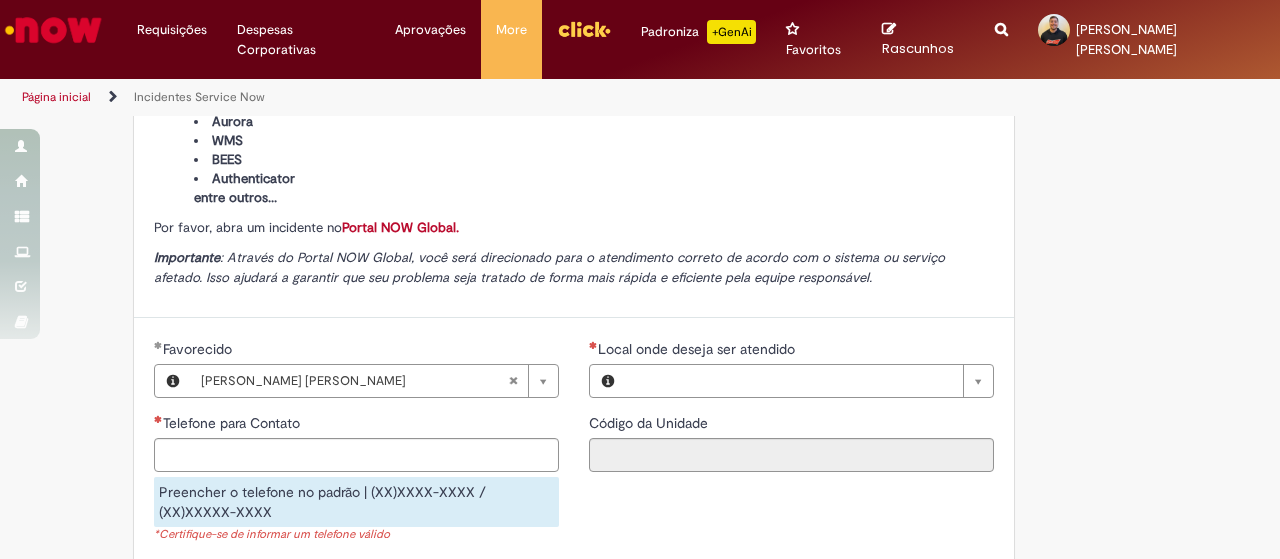type on "****" 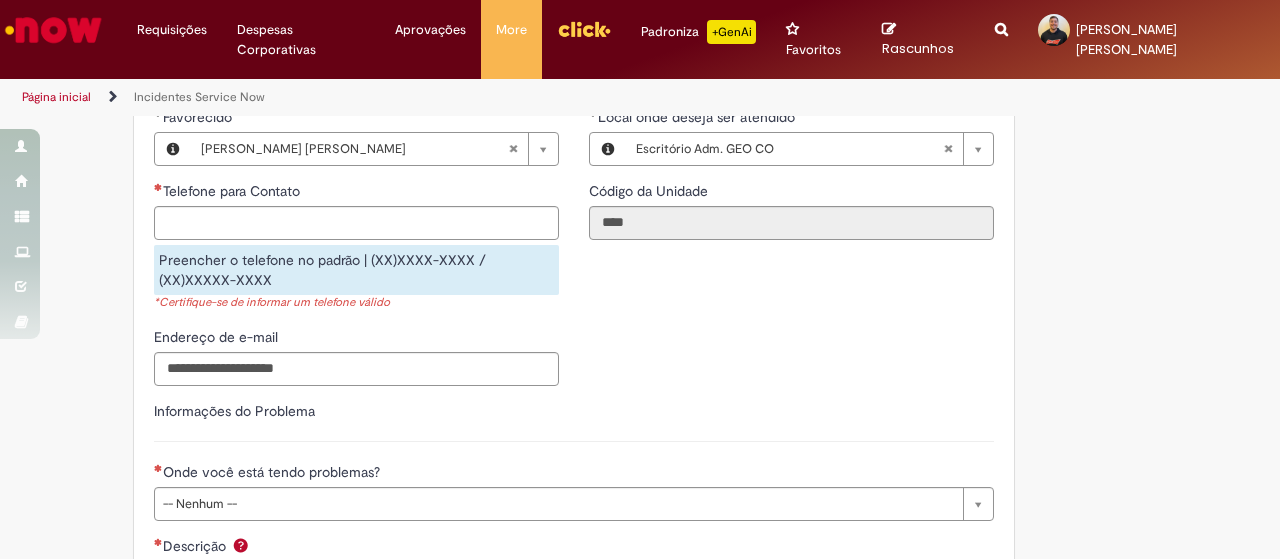scroll, scrollTop: 700, scrollLeft: 0, axis: vertical 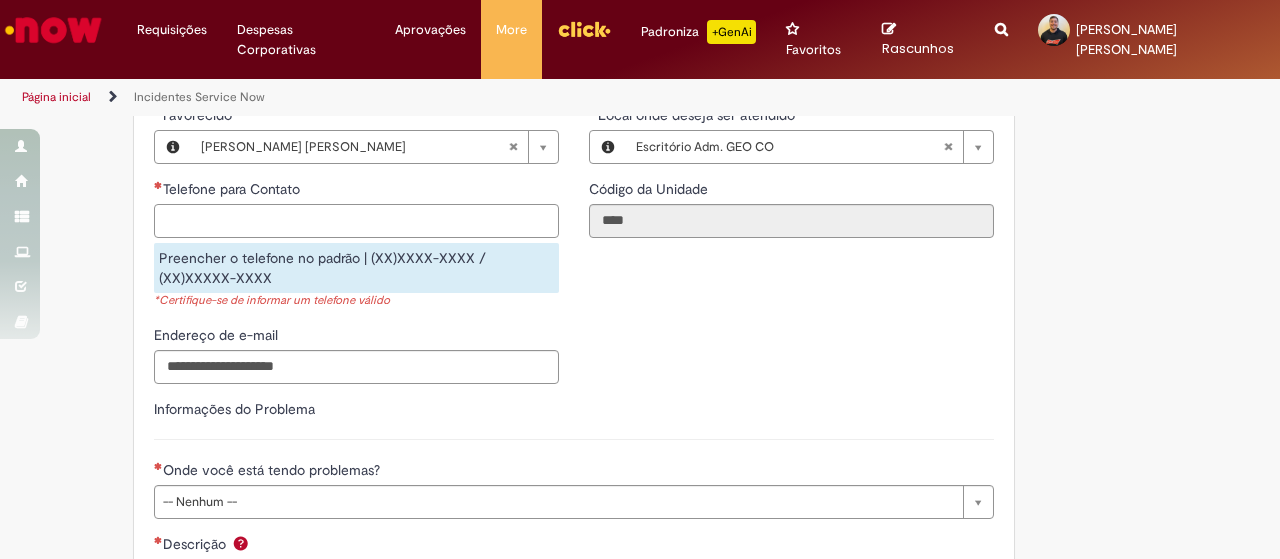 click on "Telefone para Contato" at bounding box center [356, 221] 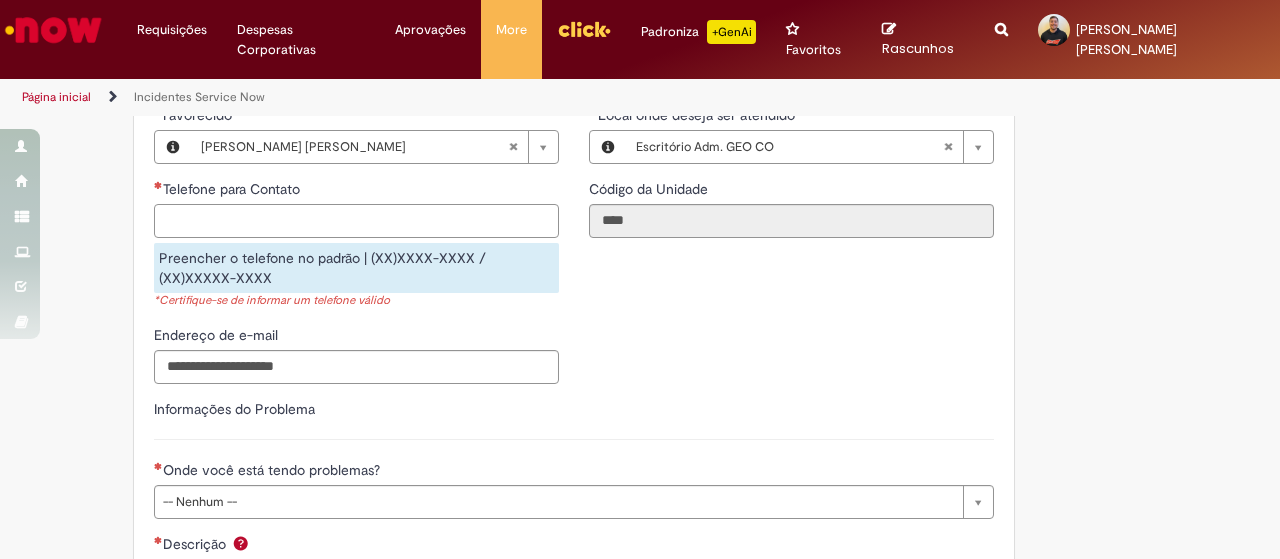 click on "Telefone para Contato" at bounding box center [356, 221] 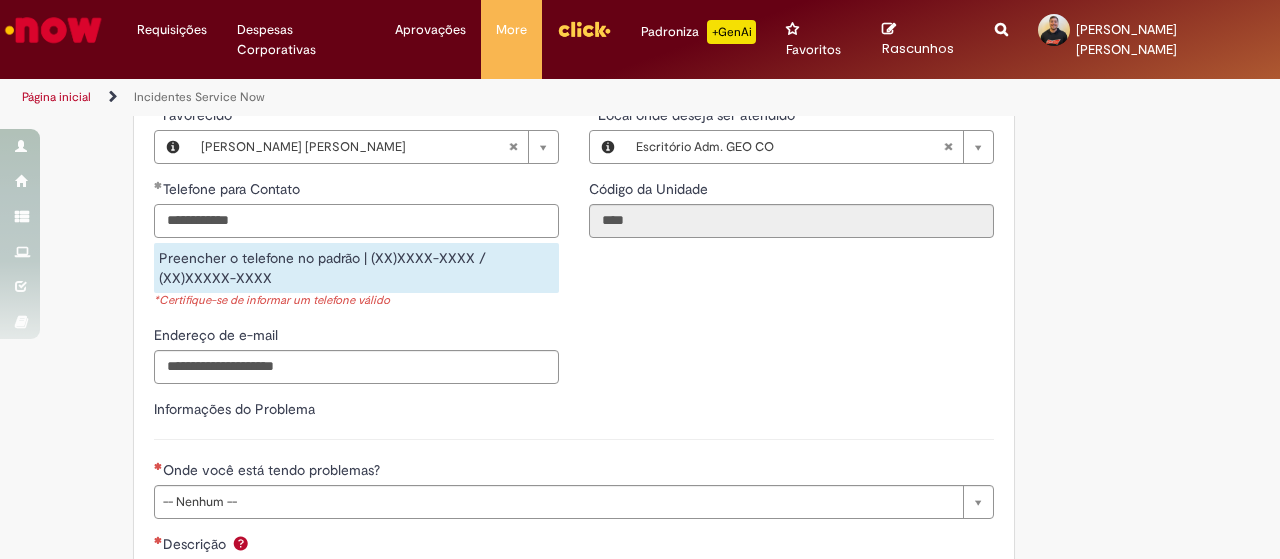 type on "**********" 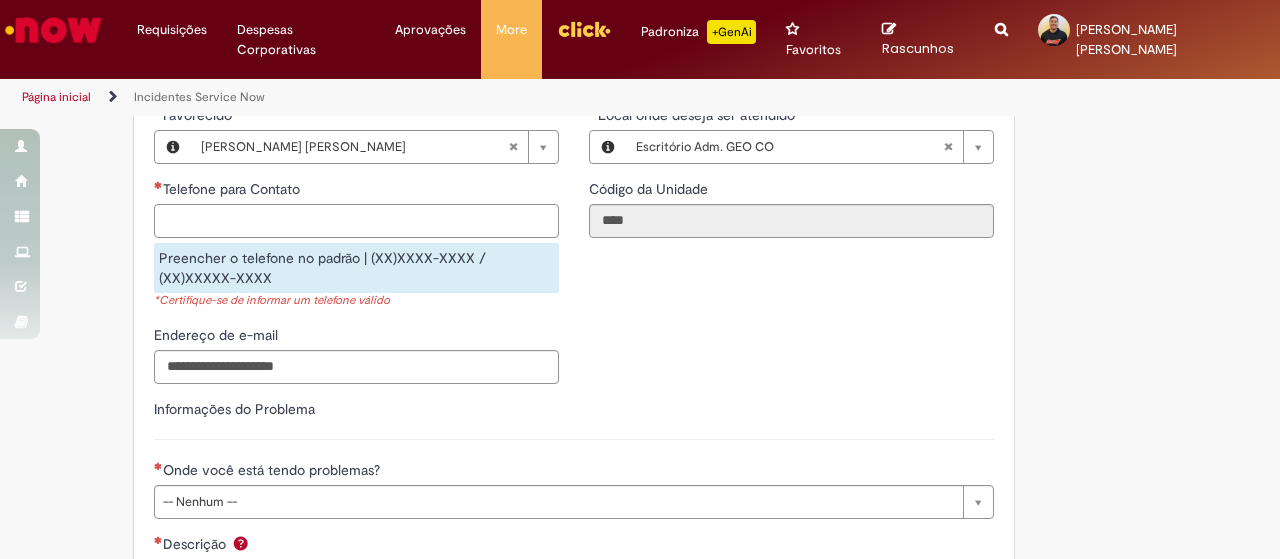 click on "Telefone para Contato" at bounding box center (356, 221) 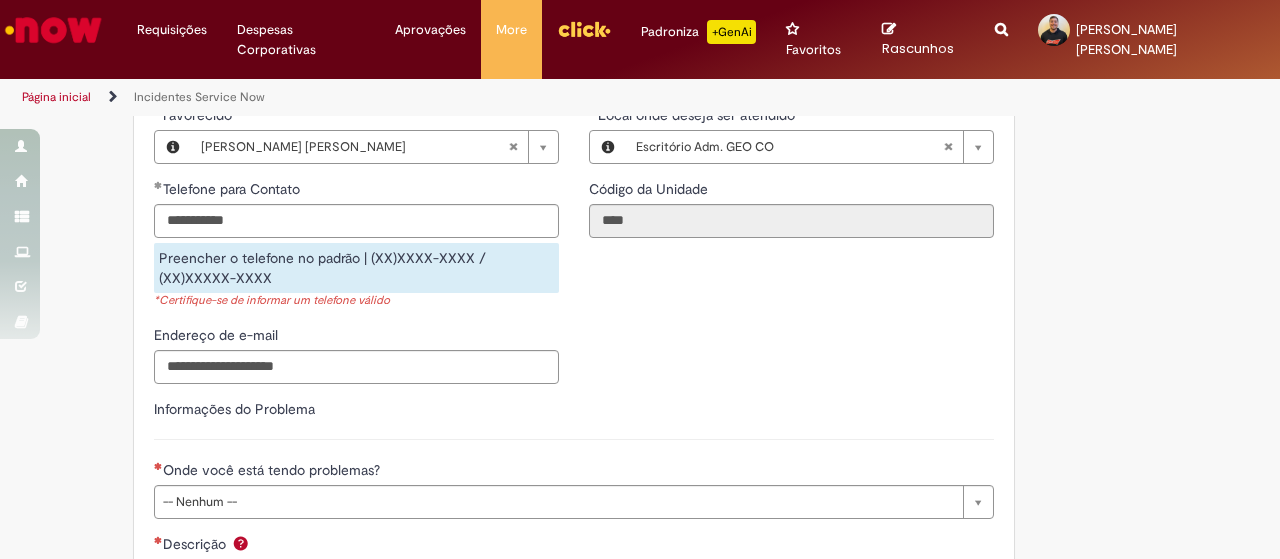 type on "**********" 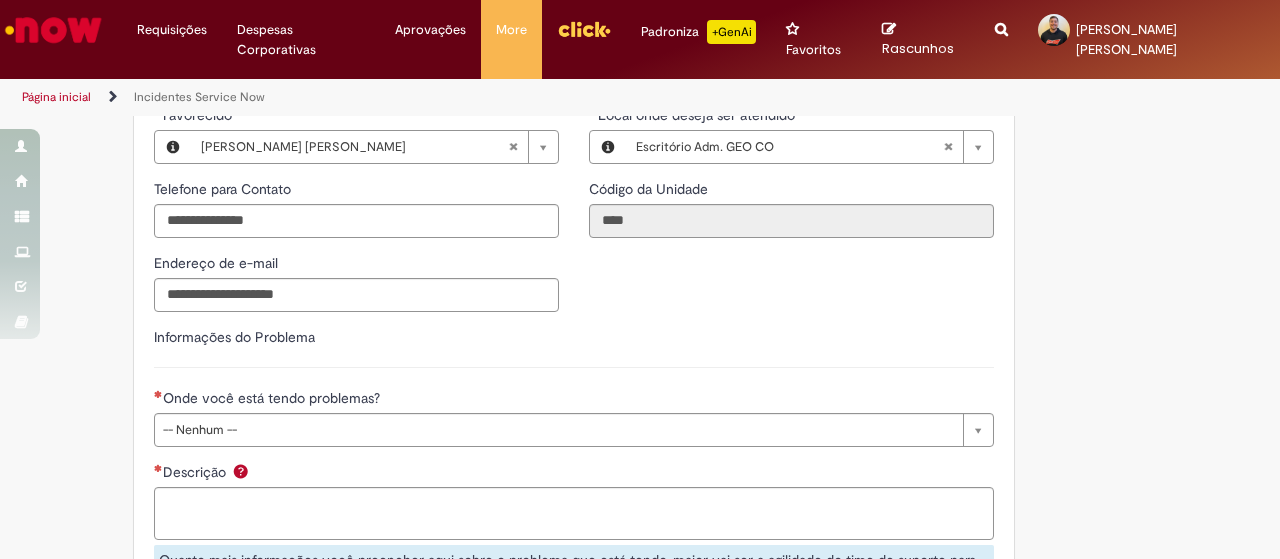 click on "**********" at bounding box center (574, 357) 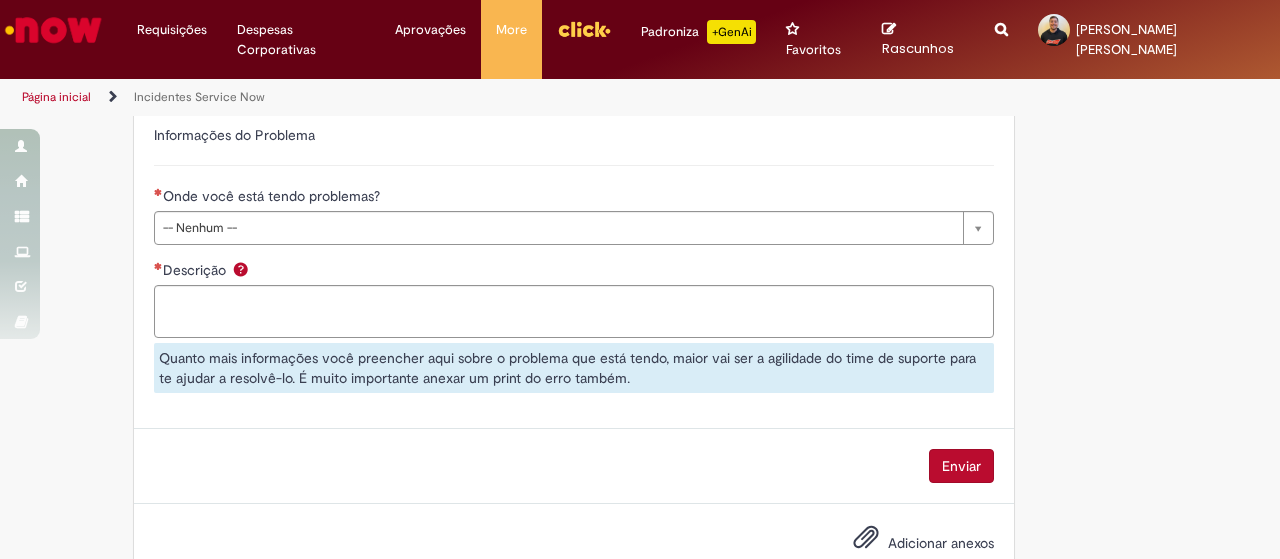 scroll, scrollTop: 933, scrollLeft: 0, axis: vertical 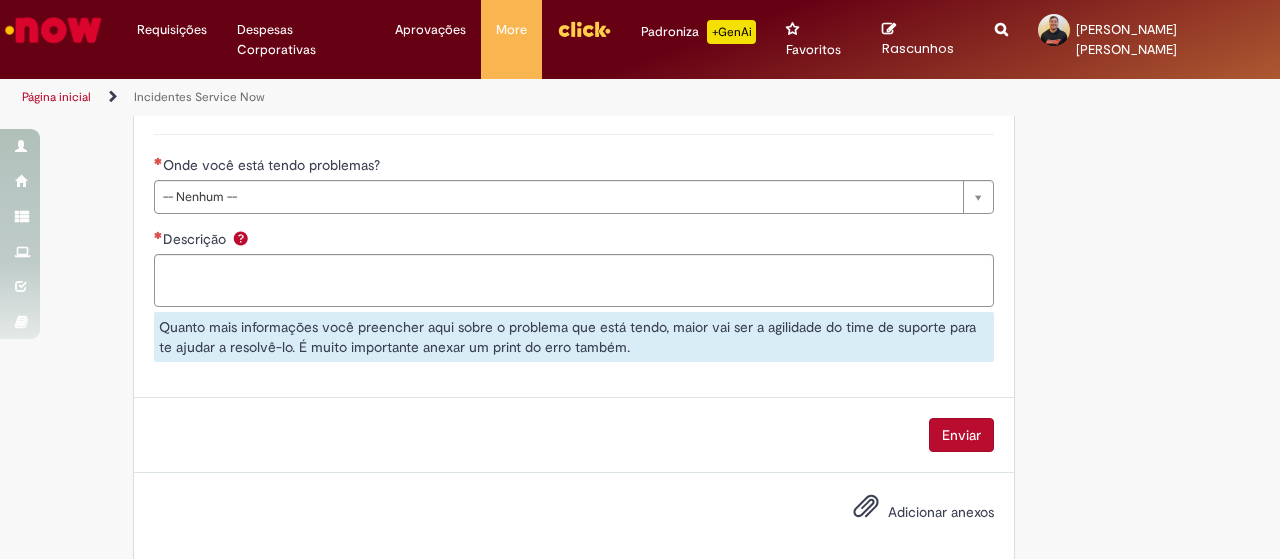 click on "**********" at bounding box center [574, 235] 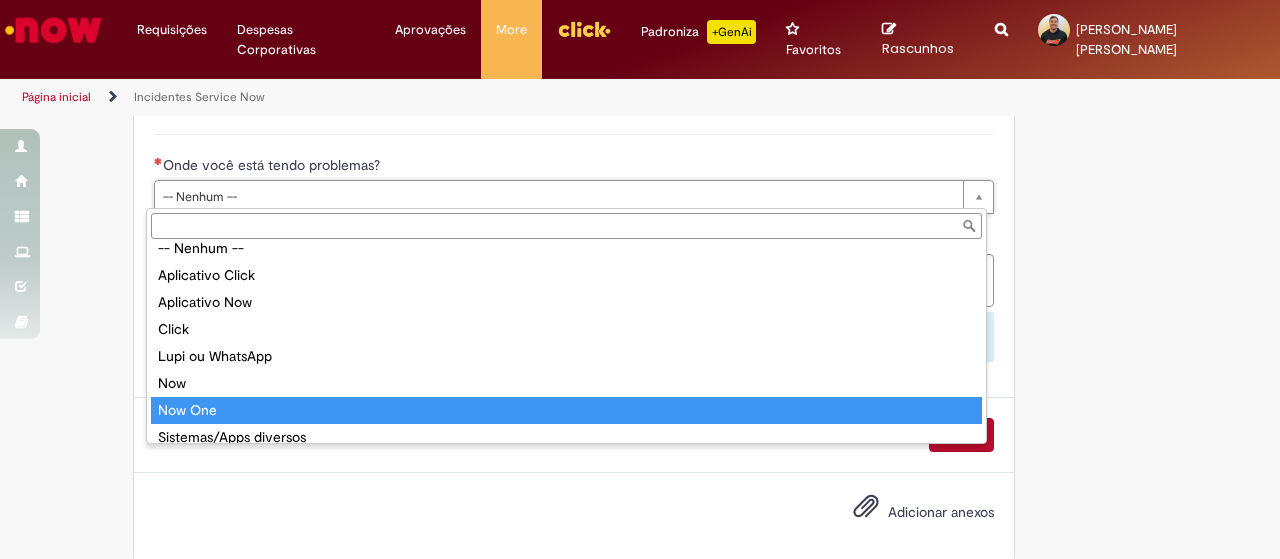 scroll, scrollTop: 0, scrollLeft: 0, axis: both 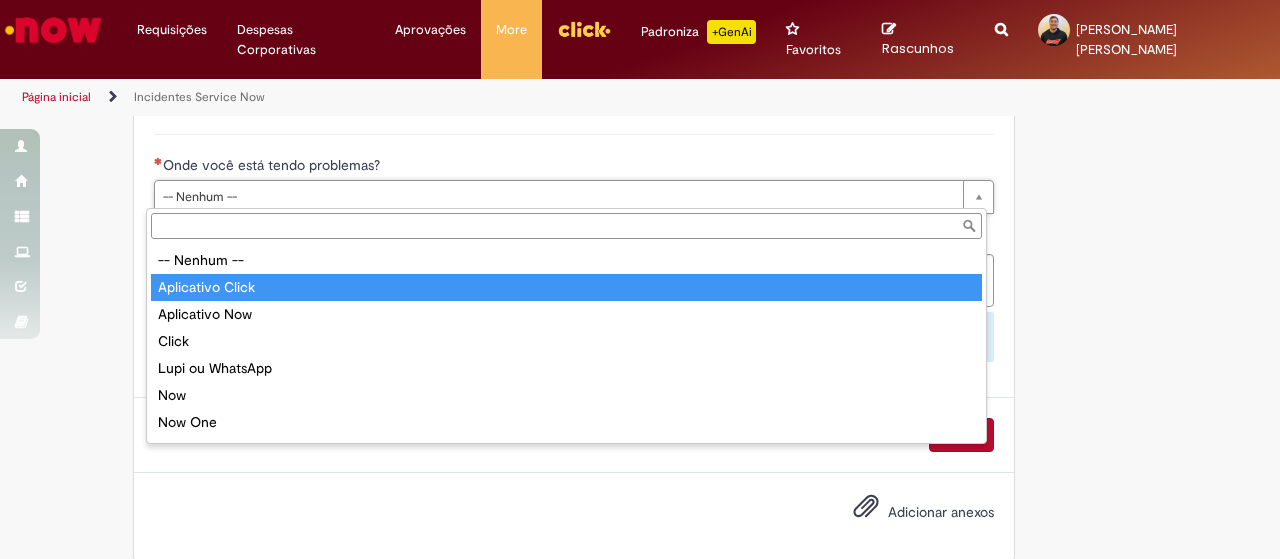 type on "**********" 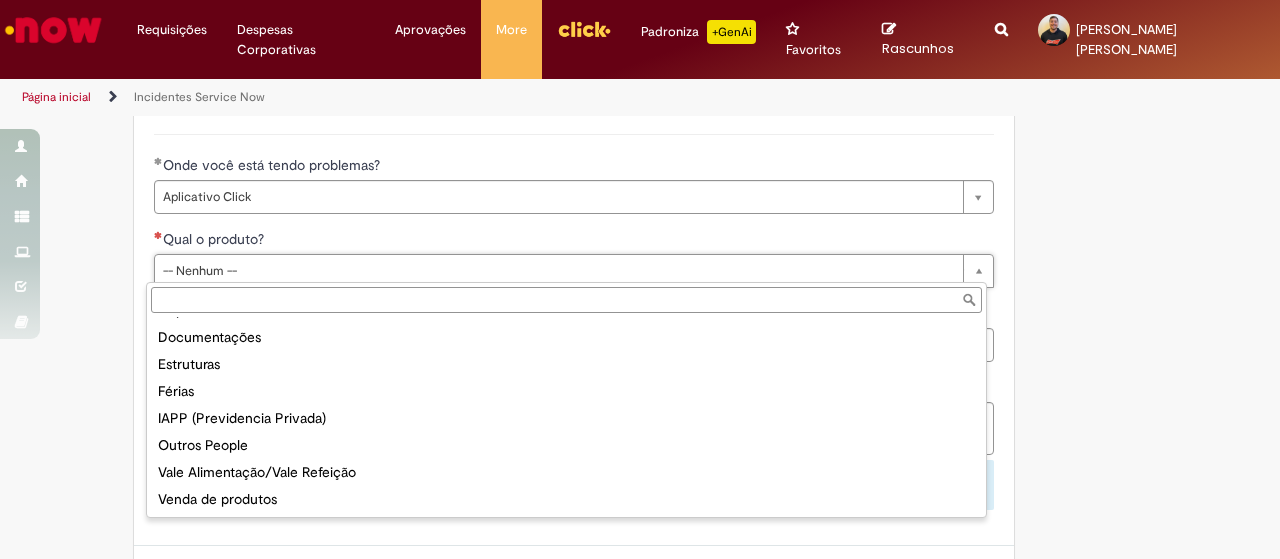 scroll, scrollTop: 0, scrollLeft: 0, axis: both 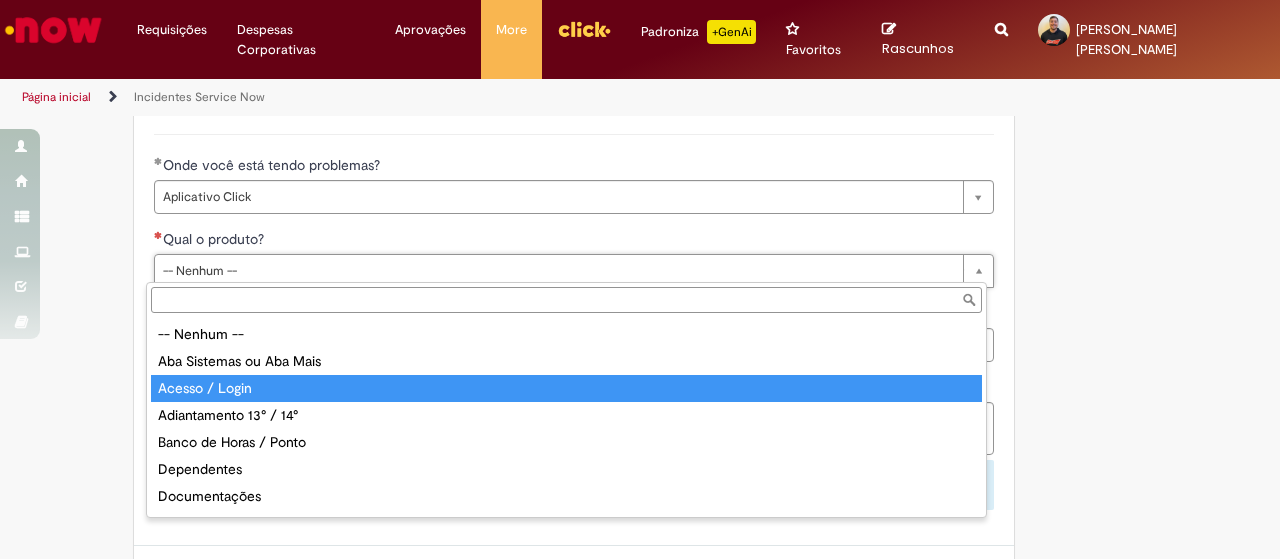 type on "**********" 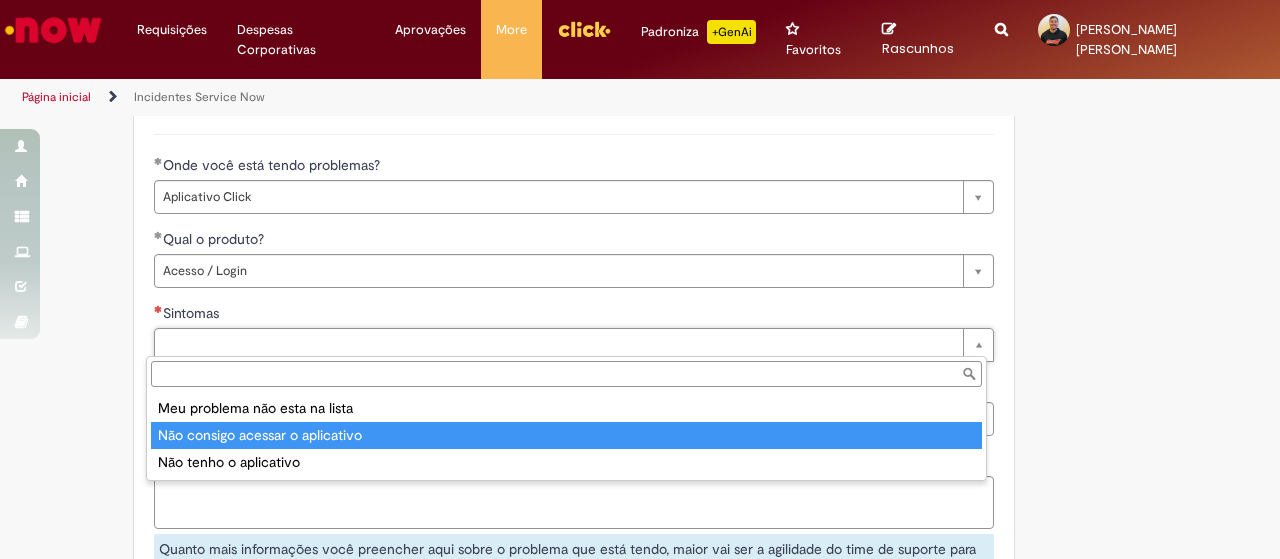 type on "**********" 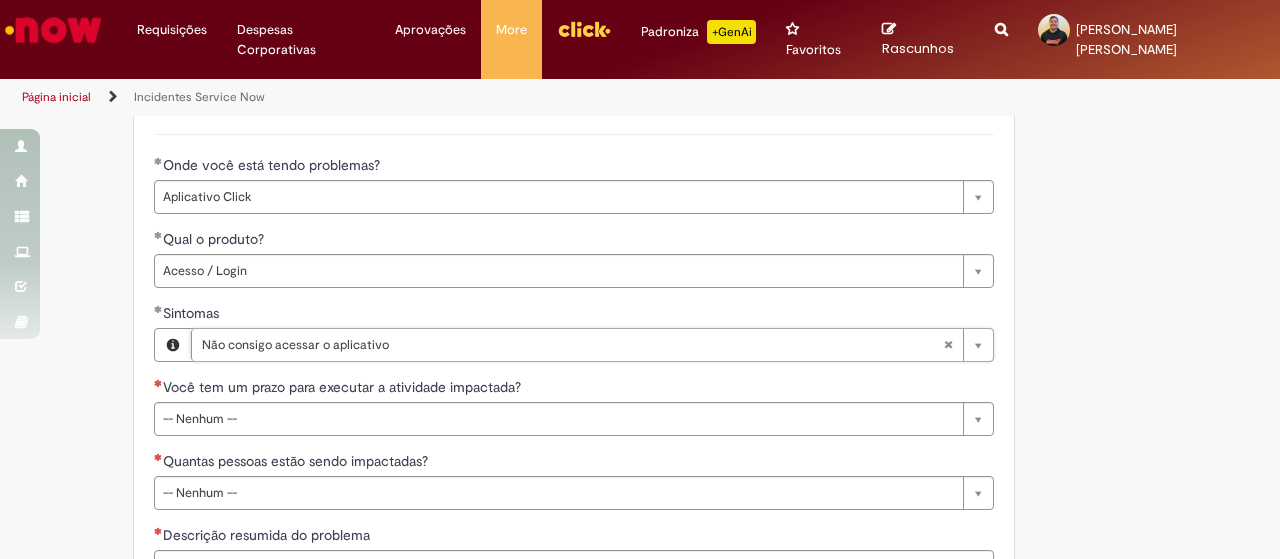 scroll, scrollTop: 1166, scrollLeft: 0, axis: vertical 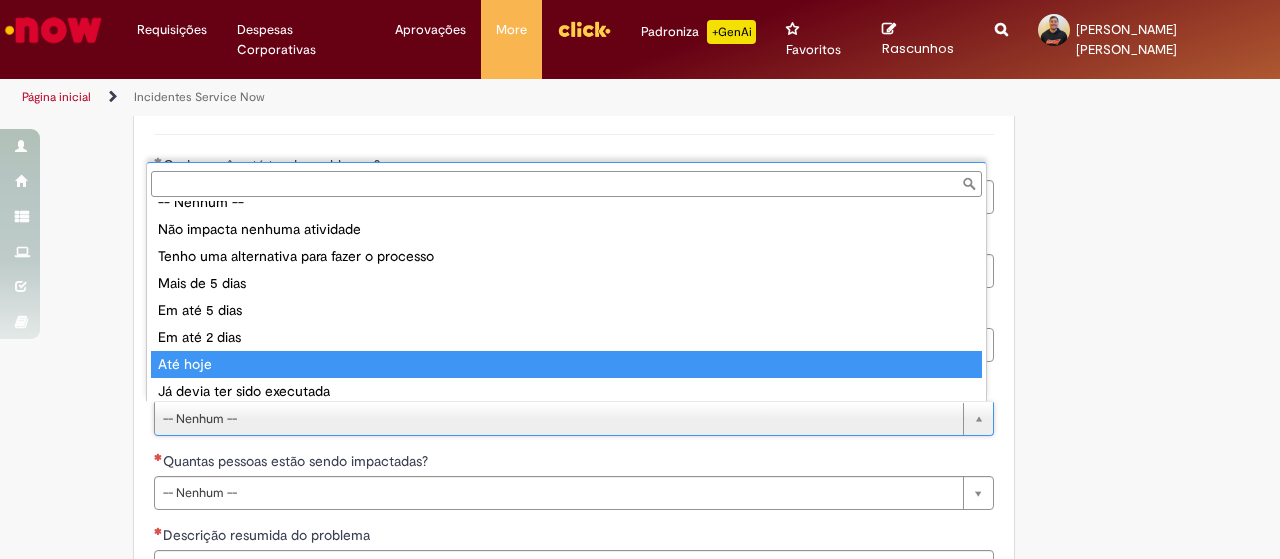 drag, startPoint x: 250, startPoint y: 361, endPoint x: 196, endPoint y: 402, distance: 67.80118 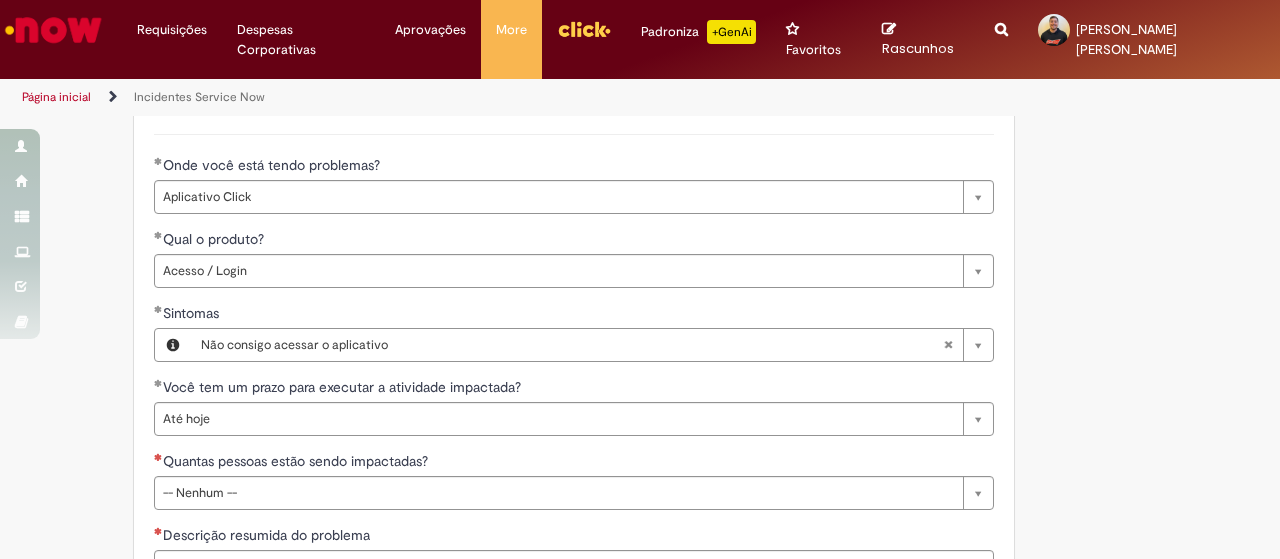 click on "Adicionar a Favoritos
Incidentes Service Now
Oferta destinada à abertura de incidentes no ServiceNow.
Para Relatar Incidentes em Produtos Específicos da Plataforma ServiceNow
Abra este registro para relatar problemas relacionados a funcionalidades que estavam operando corretamente anteriormente, mas que agora não estão funcionando ou estão apresentando falhas. Esse incidente pode estar associado a um dos seguintes produtos da plataforma ServiceNow ou sistemas internos:
Click
Now
Lupi
Now One
Se o seu problema for relacionado a sistemas externos ou plataformas fora do escopo da ServiceNow, como:
SAP
VD
Workday
Office 365
ConectaFahz
Aurora
WMS
BEES
Authenticator     entre outros...
Por favor, abra um incidente no  Portal NOW Global.
Importante
Urgência Grupo resolvedor     FUNCTIONS NOW - Plataforma Suporte" at bounding box center [542, 68] 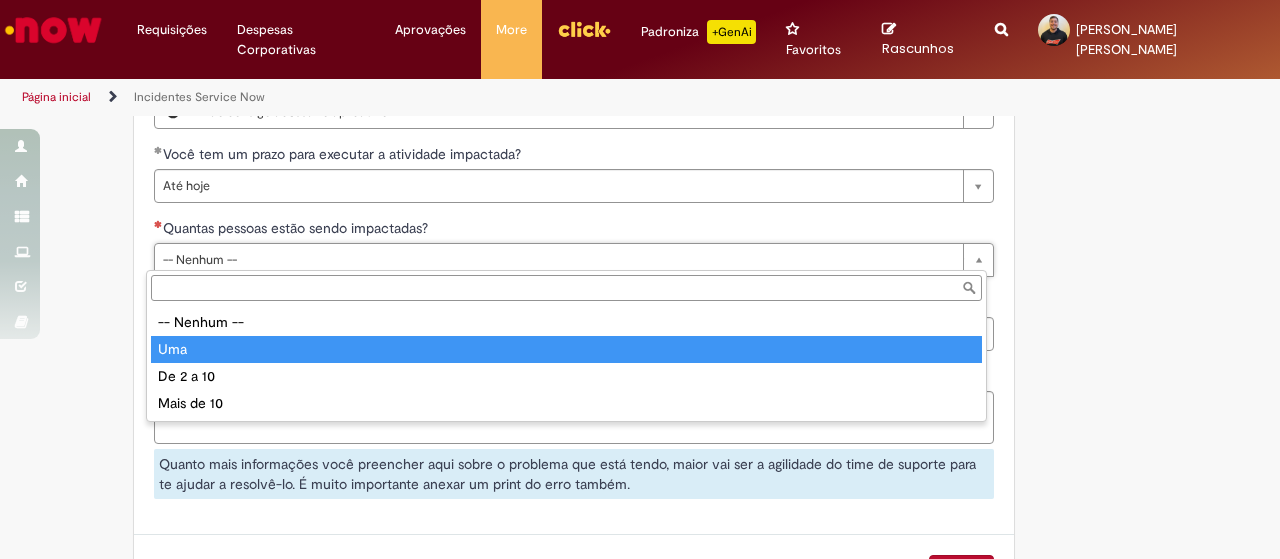 type on "***" 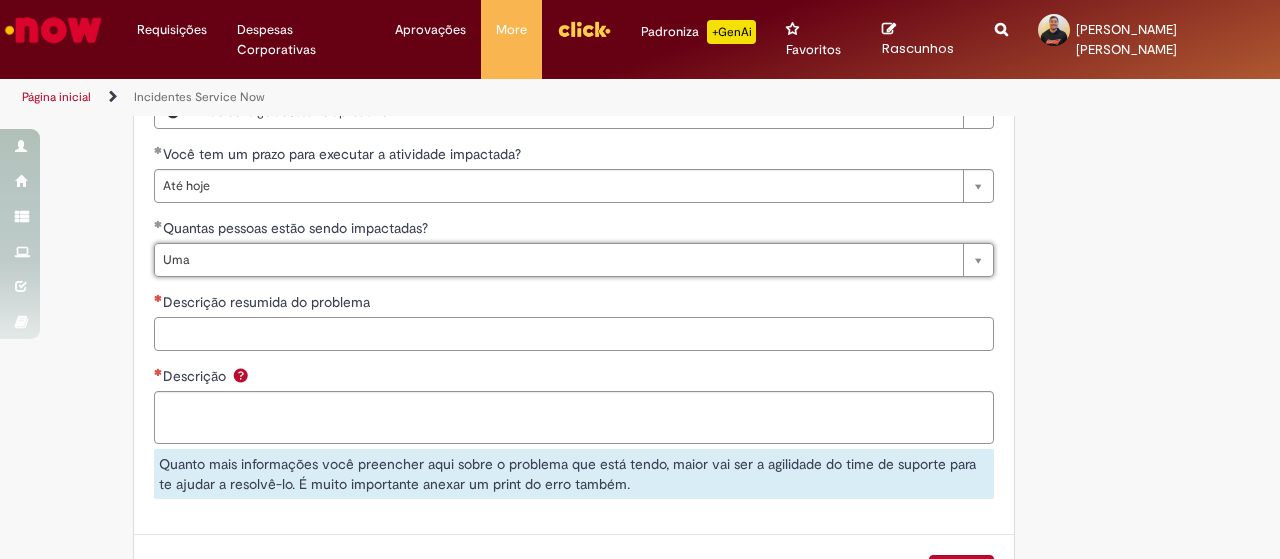 click on "Descrição resumida do problema" at bounding box center (574, 334) 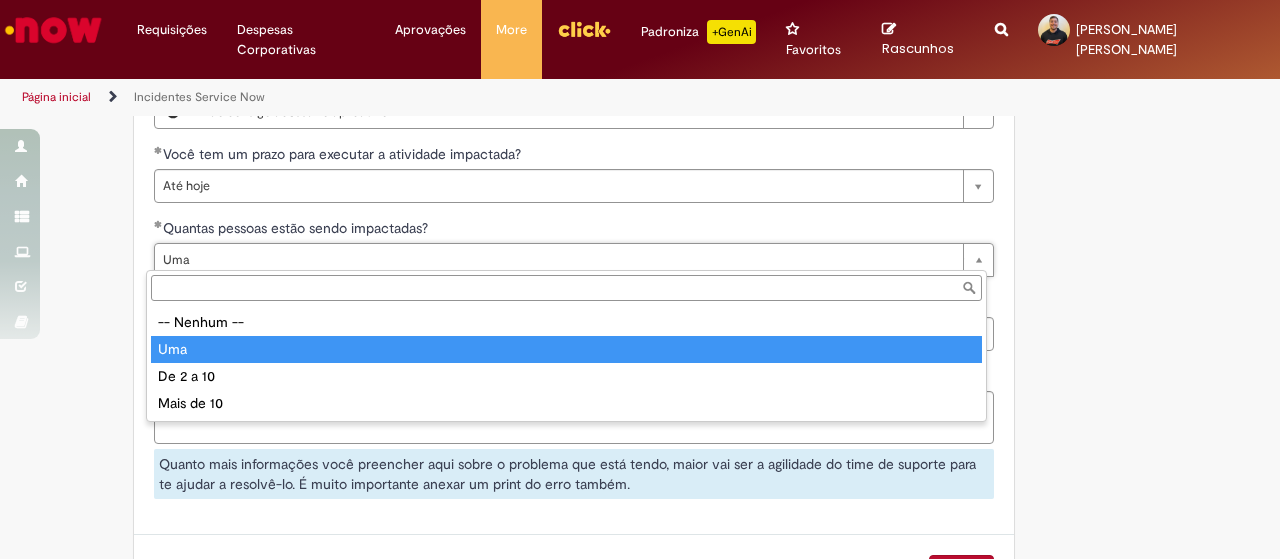 type on "***" 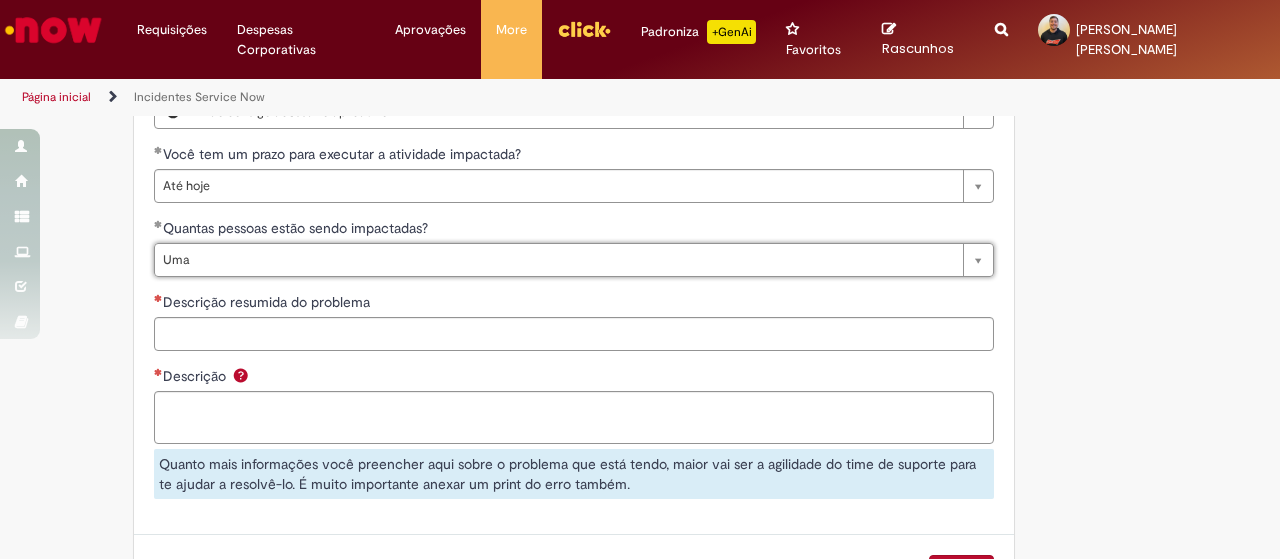 scroll, scrollTop: 0, scrollLeft: 27, axis: horizontal 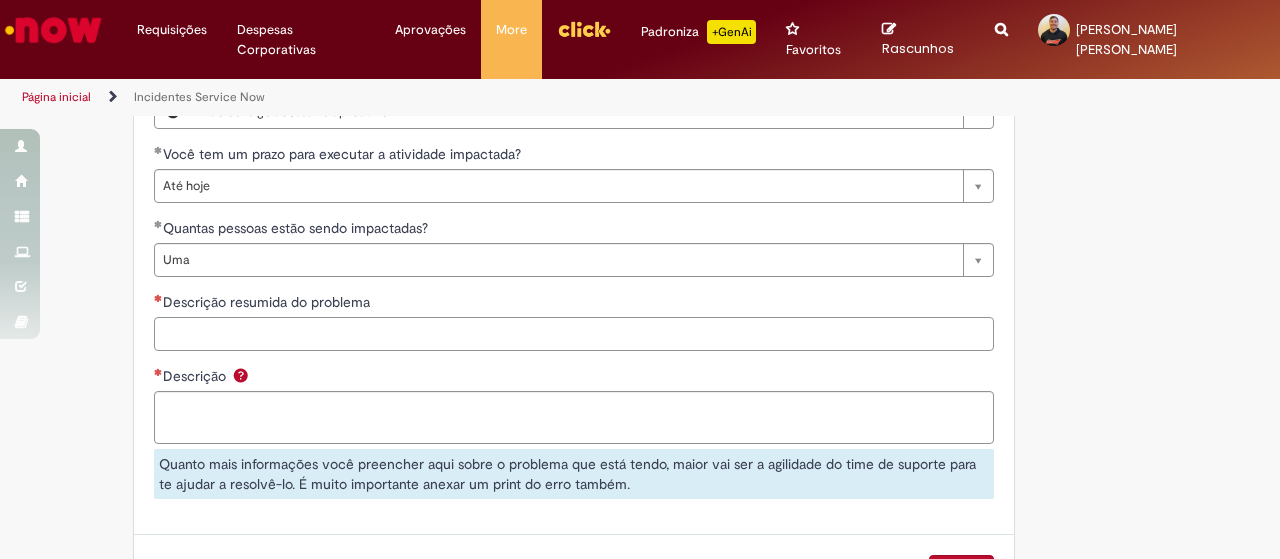 click on "Descrição resumida do problema" at bounding box center (574, 334) 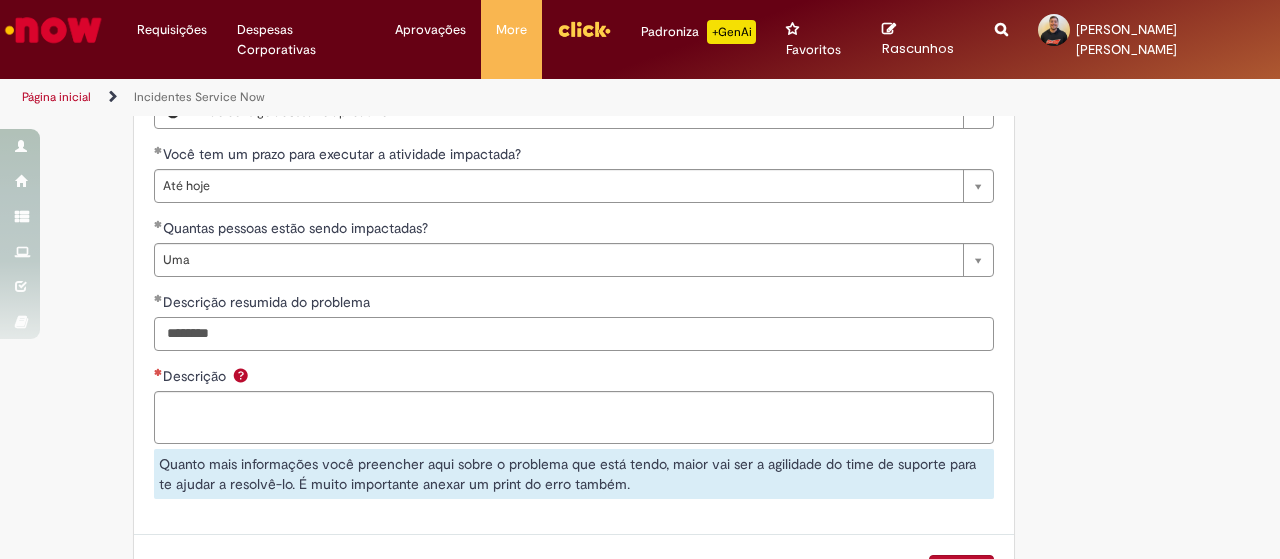 type on "********" 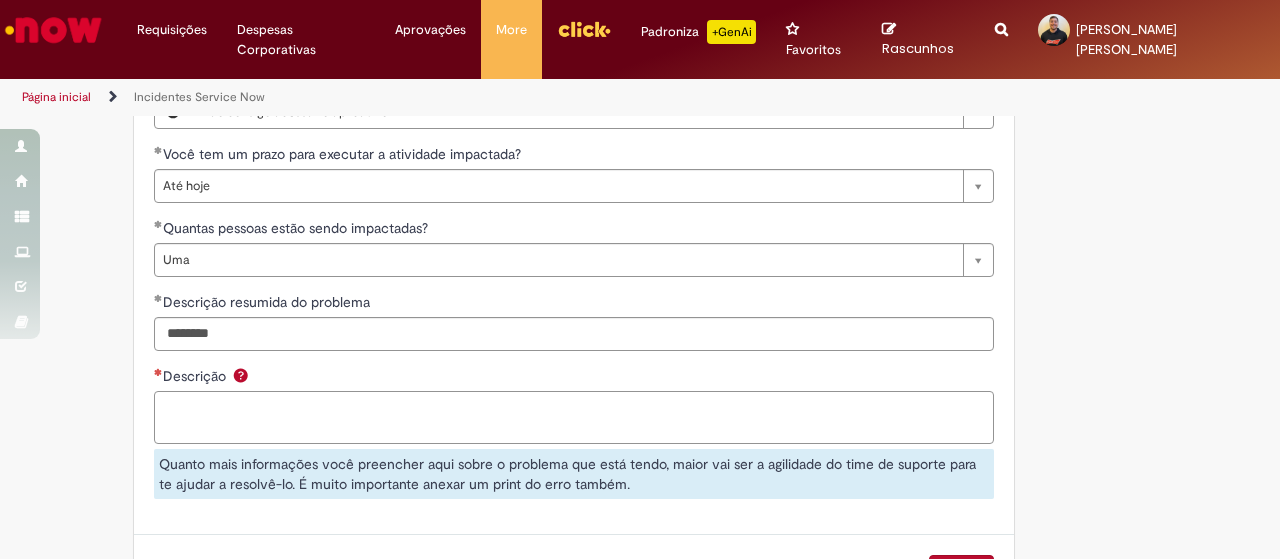 click on "Descrição" at bounding box center (574, 417) 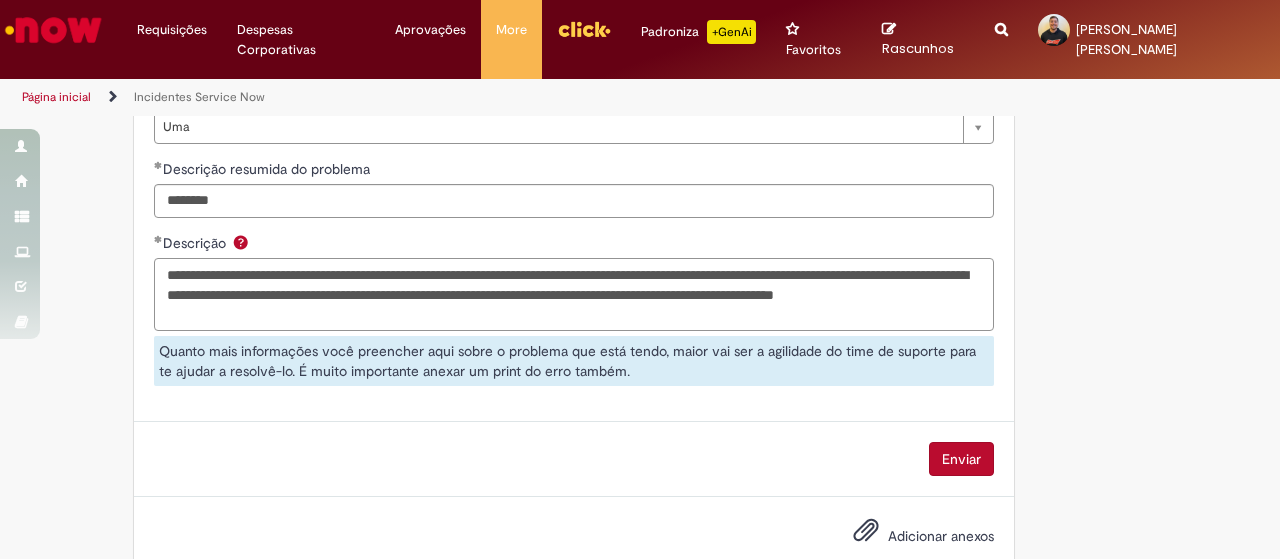 scroll, scrollTop: 1342, scrollLeft: 0, axis: vertical 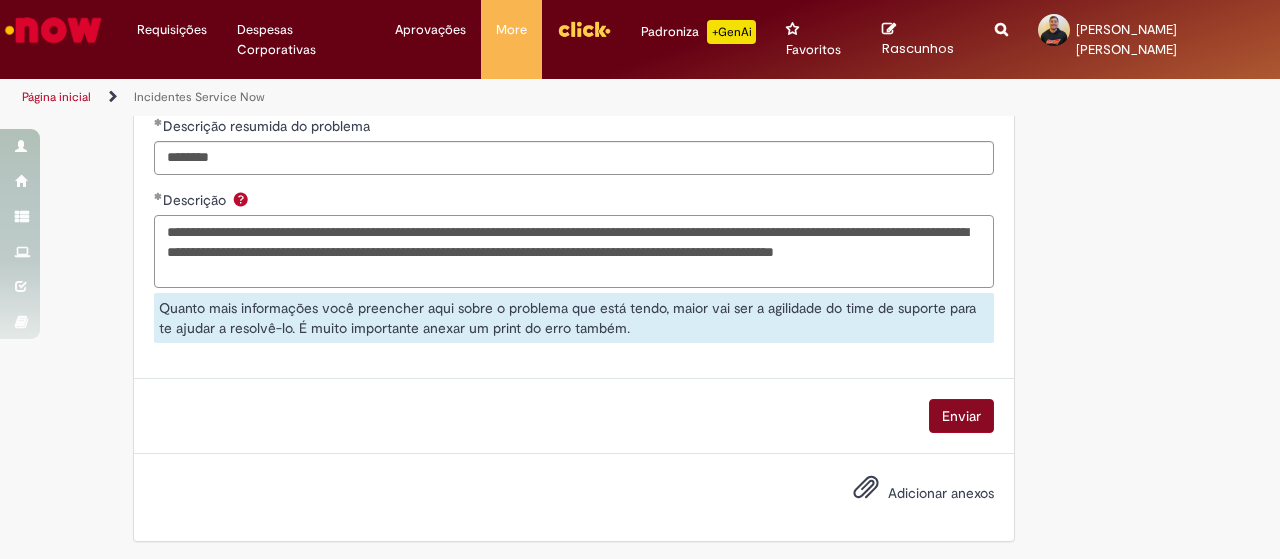 type on "**********" 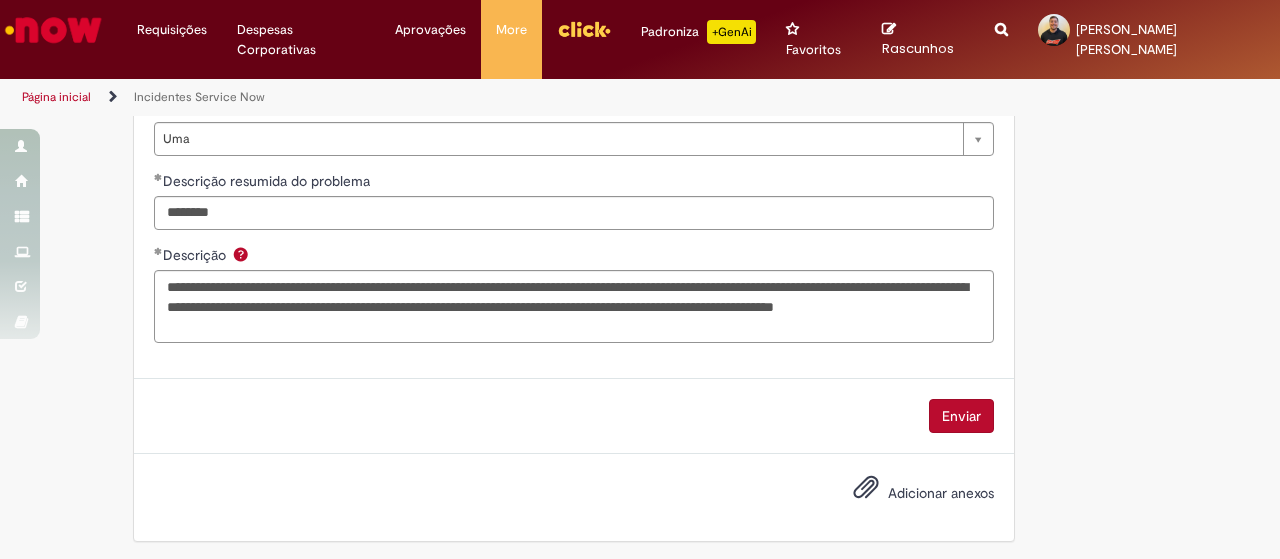 click on "Enviar" at bounding box center [961, 416] 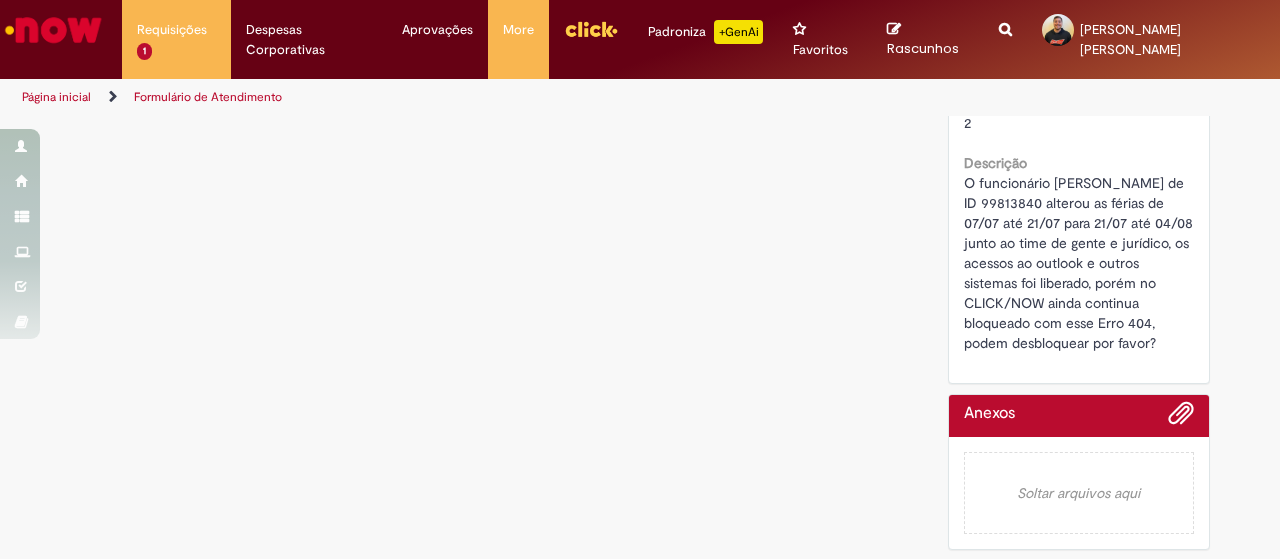 scroll, scrollTop: 0, scrollLeft: 0, axis: both 